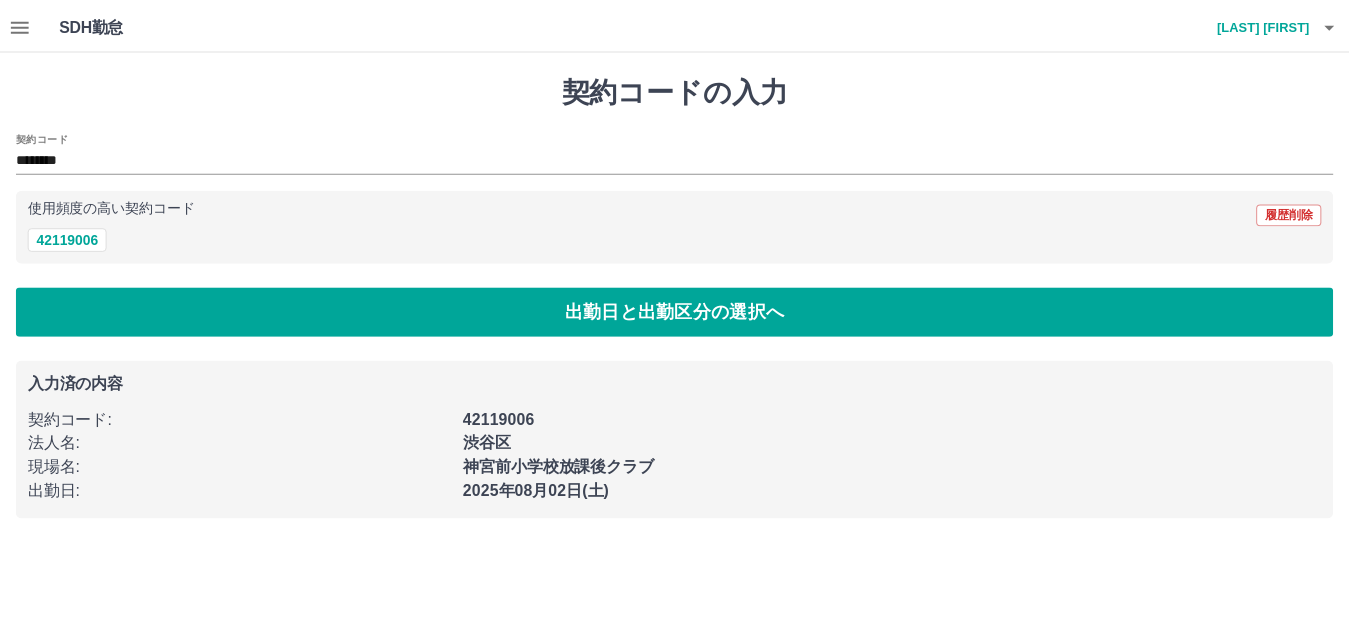 scroll, scrollTop: 0, scrollLeft: 0, axis: both 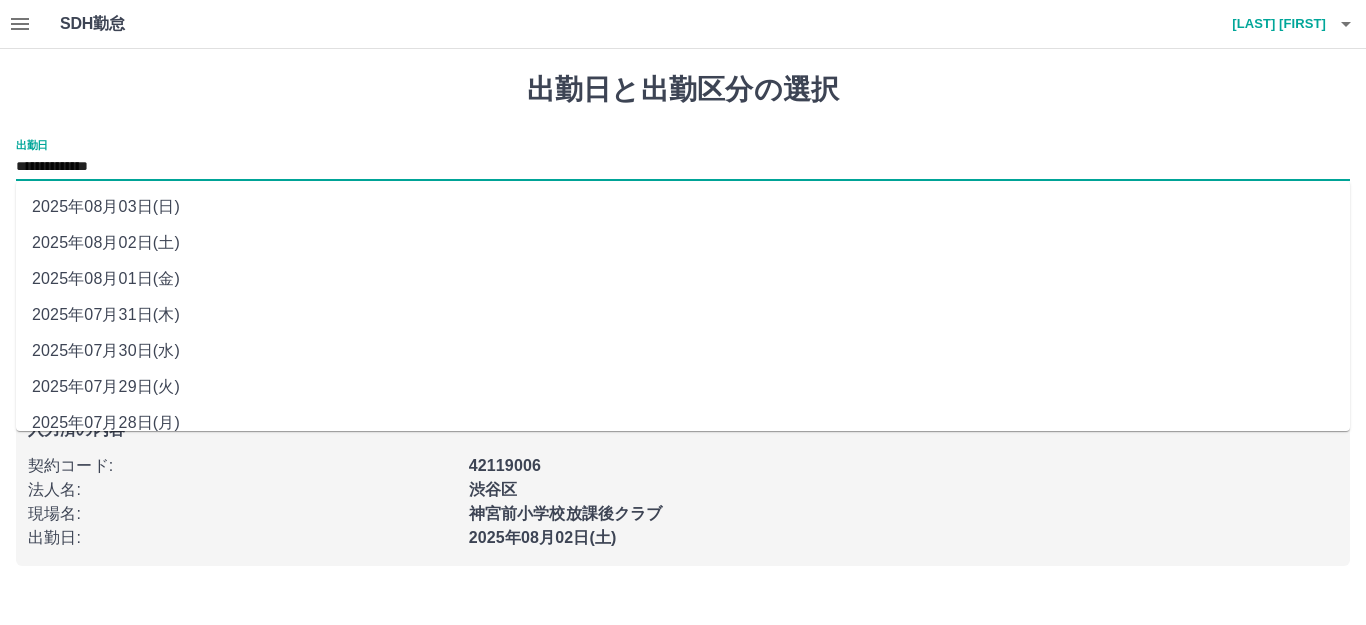 click on "**********" at bounding box center [683, 167] 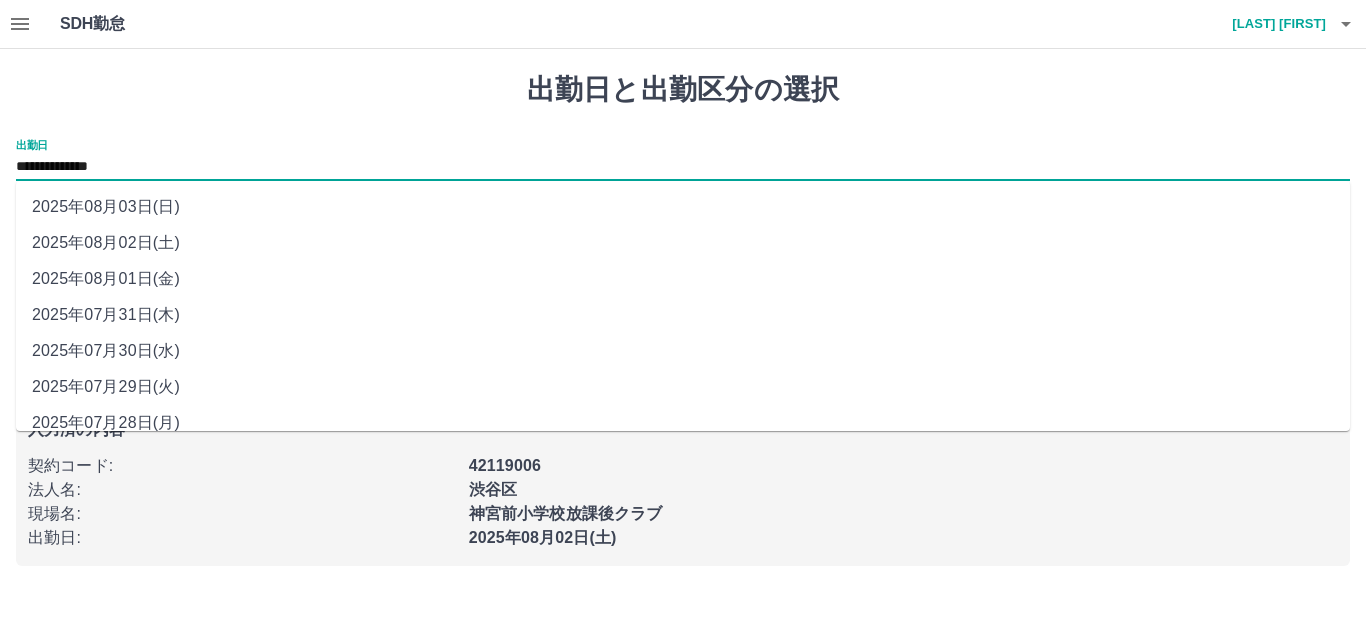 click on "**********" at bounding box center (683, 160) 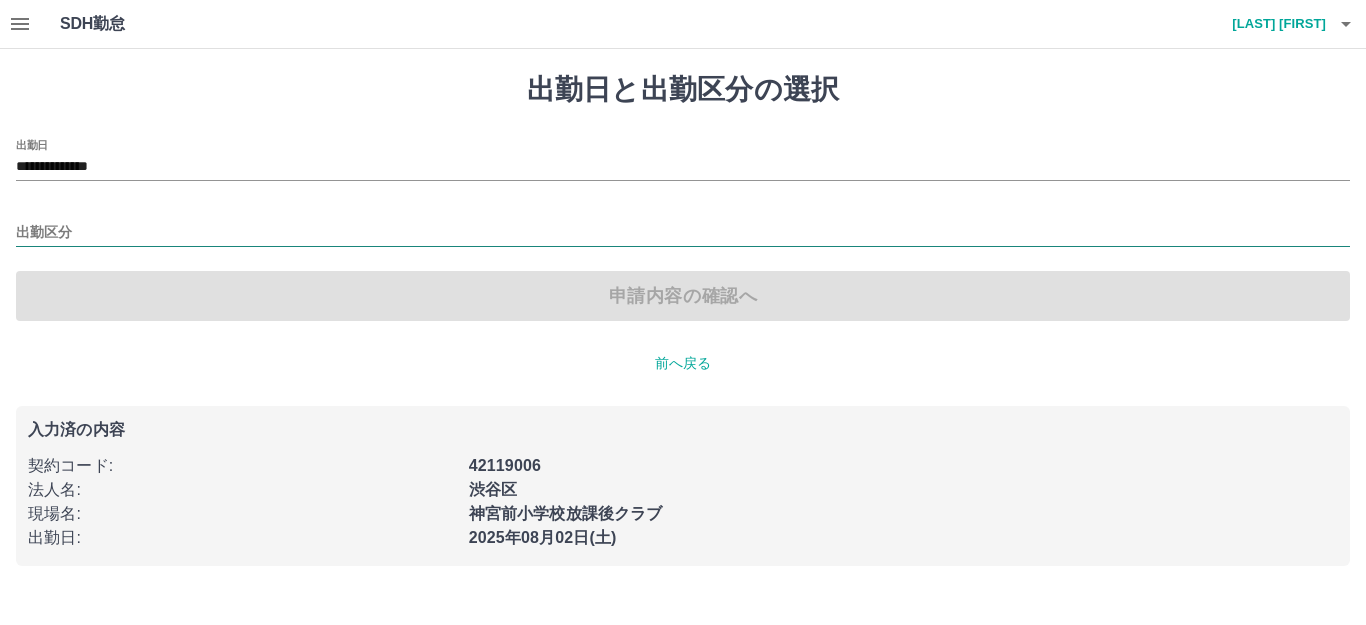 click on "出勤区分" at bounding box center [683, 233] 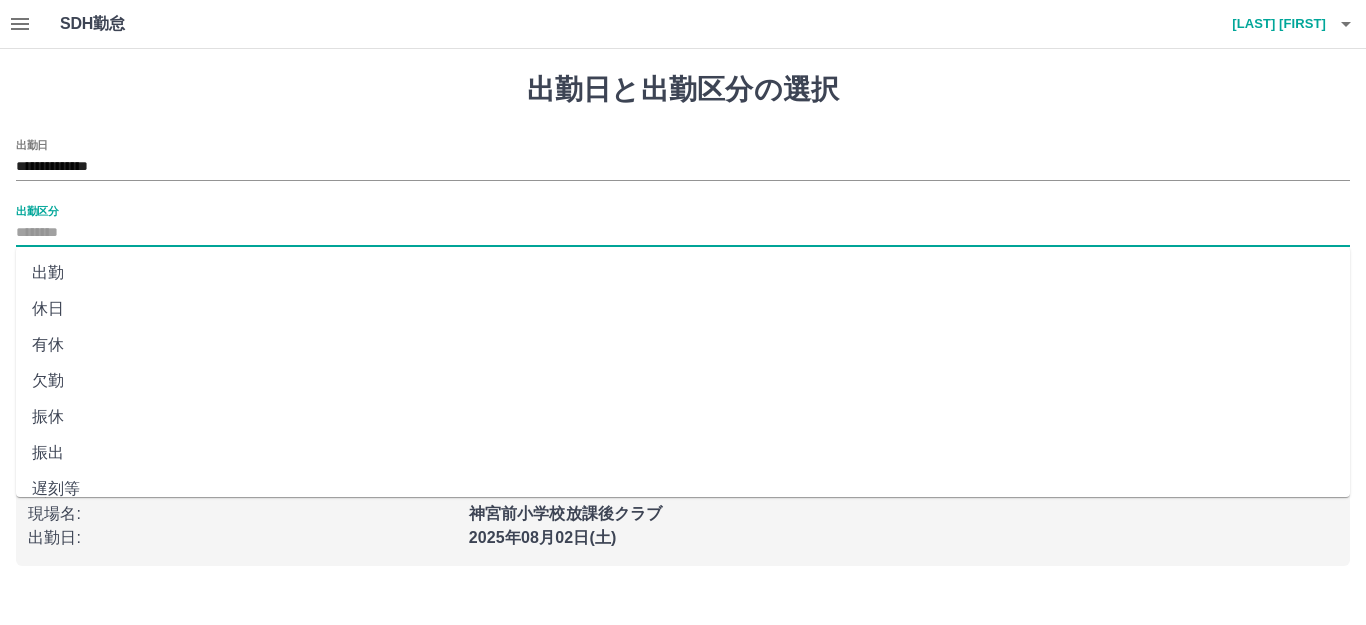 click on "出勤" at bounding box center [683, 273] 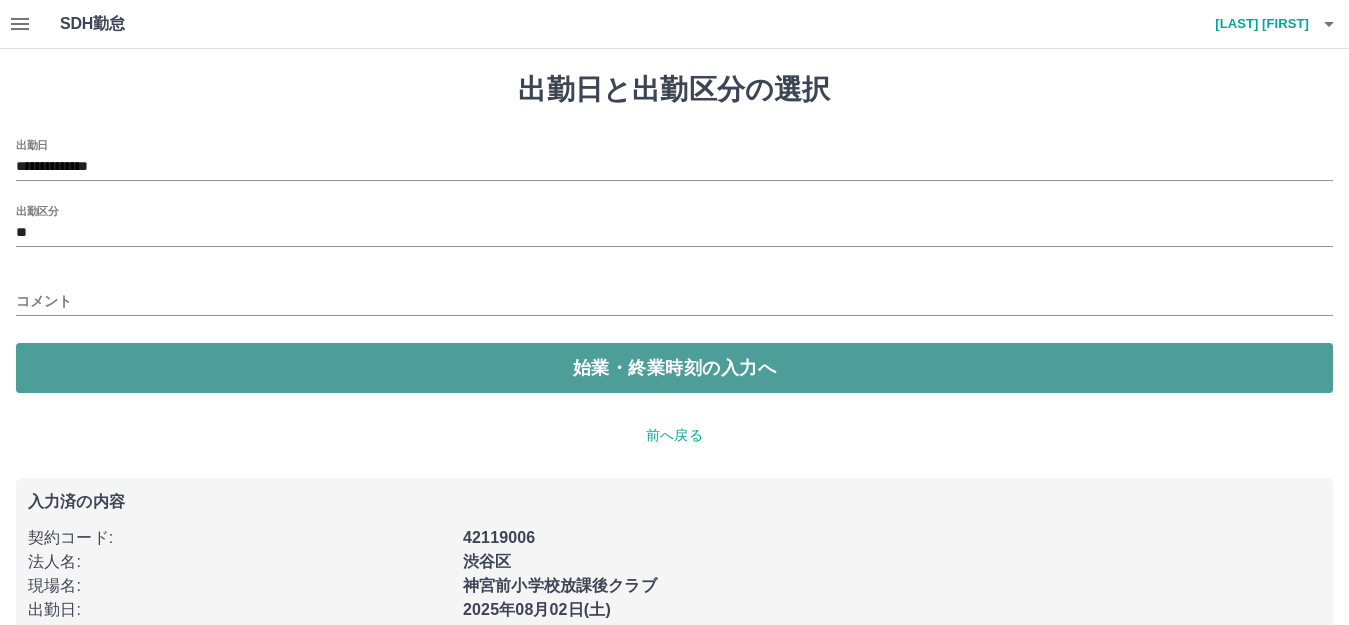 click on "始業・終業時刻の入力へ" at bounding box center [674, 368] 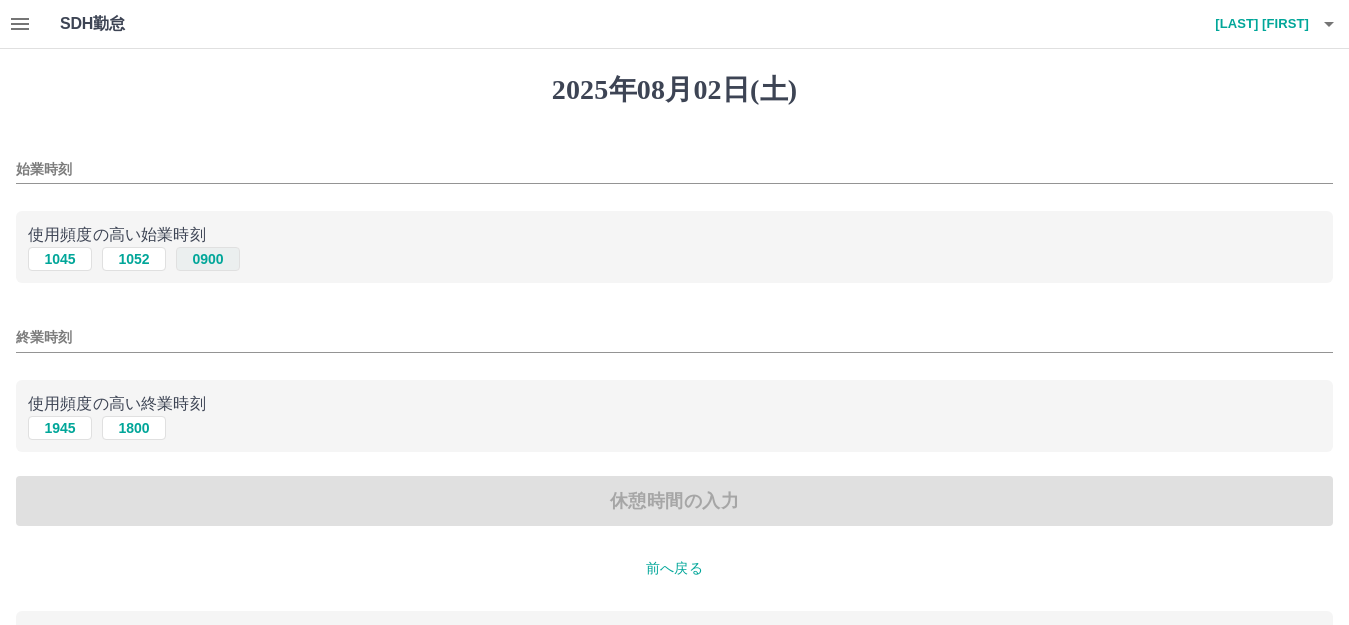 click on "0900" at bounding box center [208, 259] 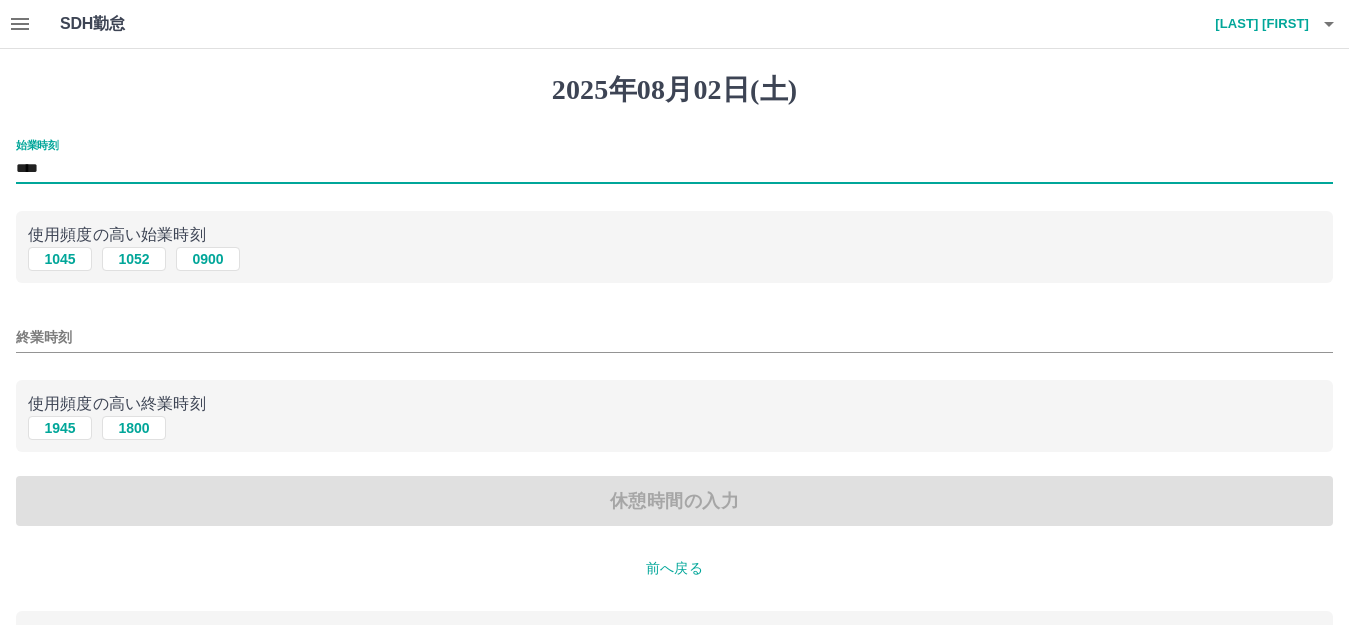 click on "****" at bounding box center (674, 169) 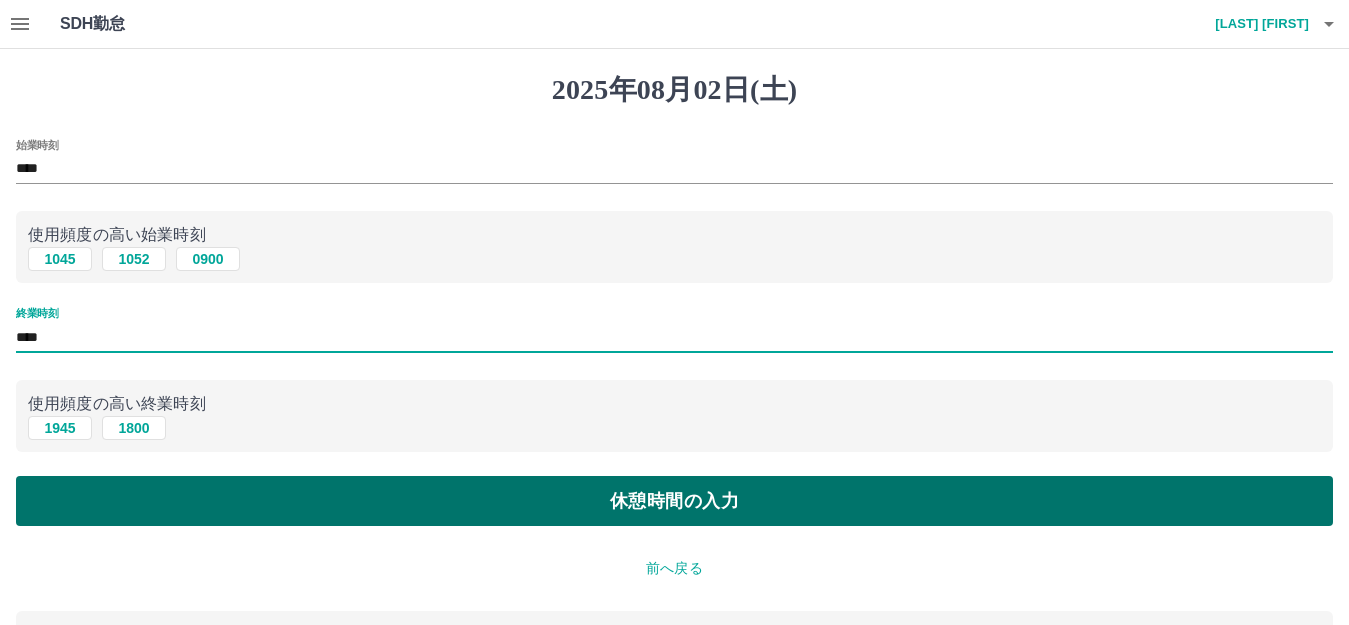 type on "****" 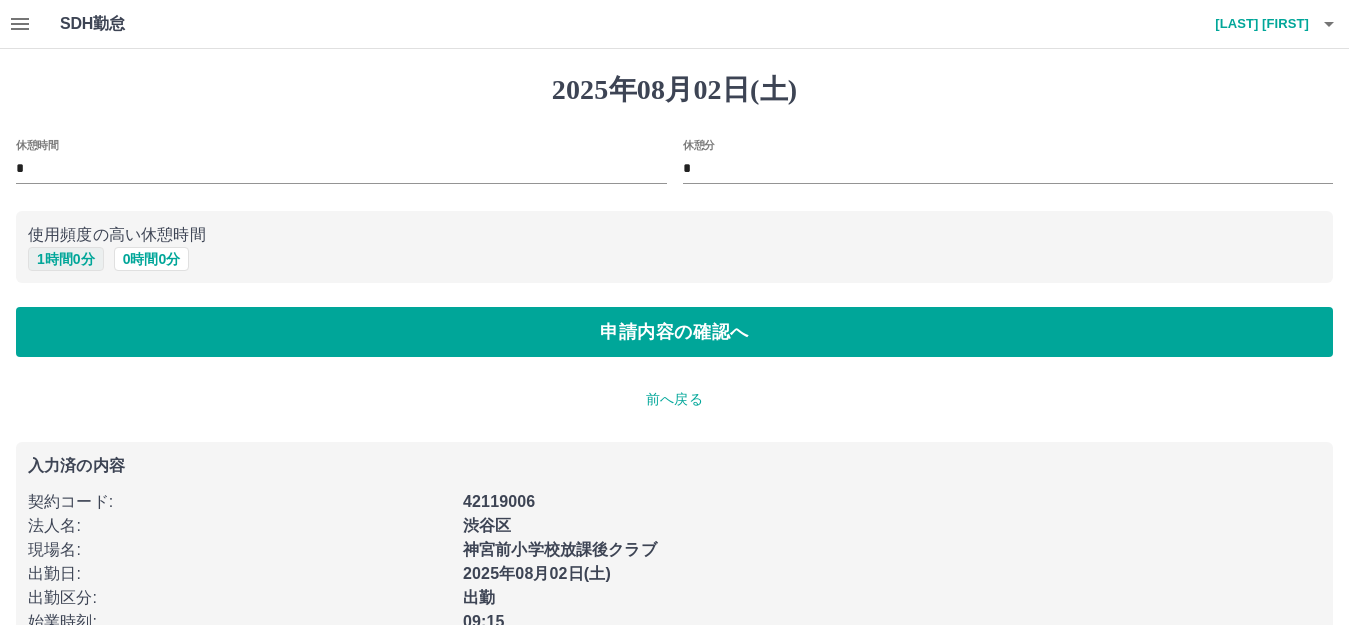 click on "1 時間 0 分" at bounding box center [66, 259] 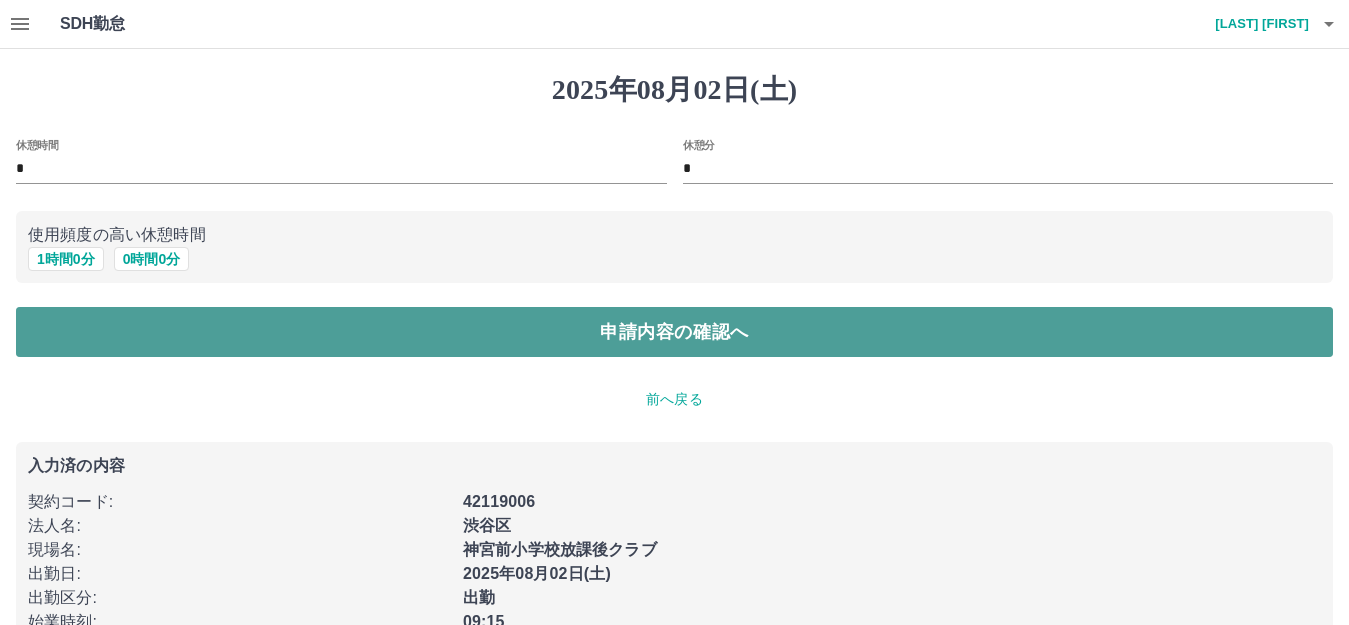 click on "申請内容の確認へ" at bounding box center [674, 332] 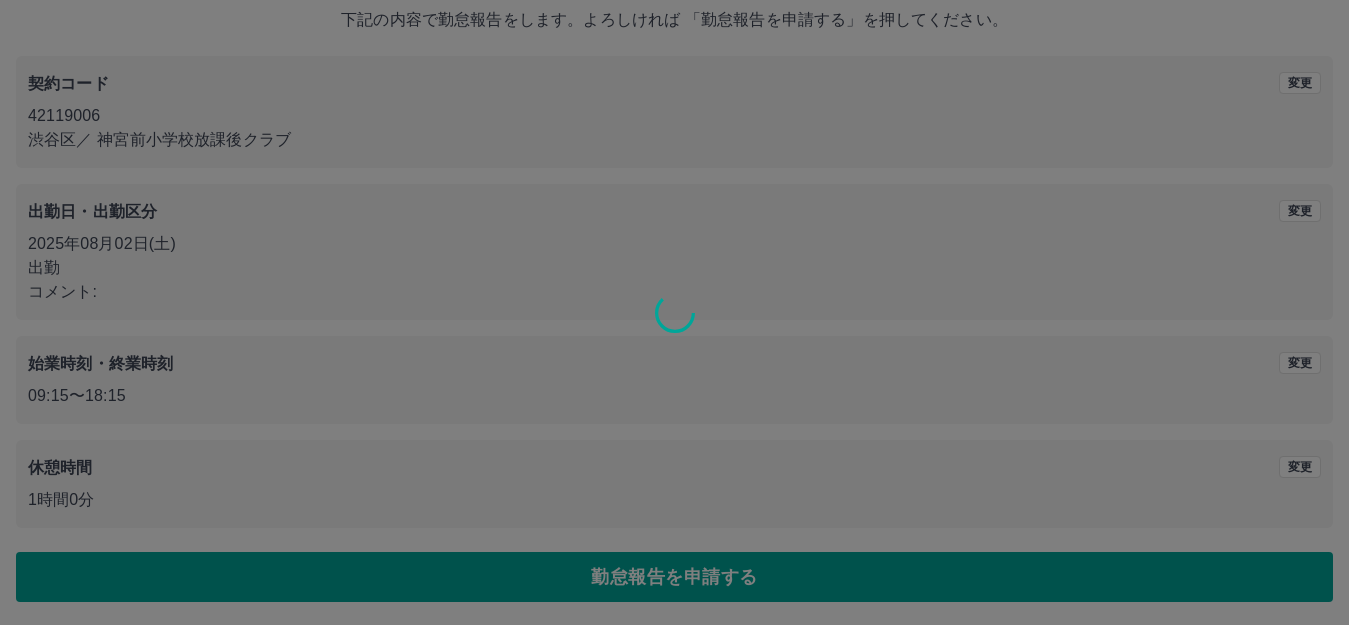 scroll, scrollTop: 124, scrollLeft: 0, axis: vertical 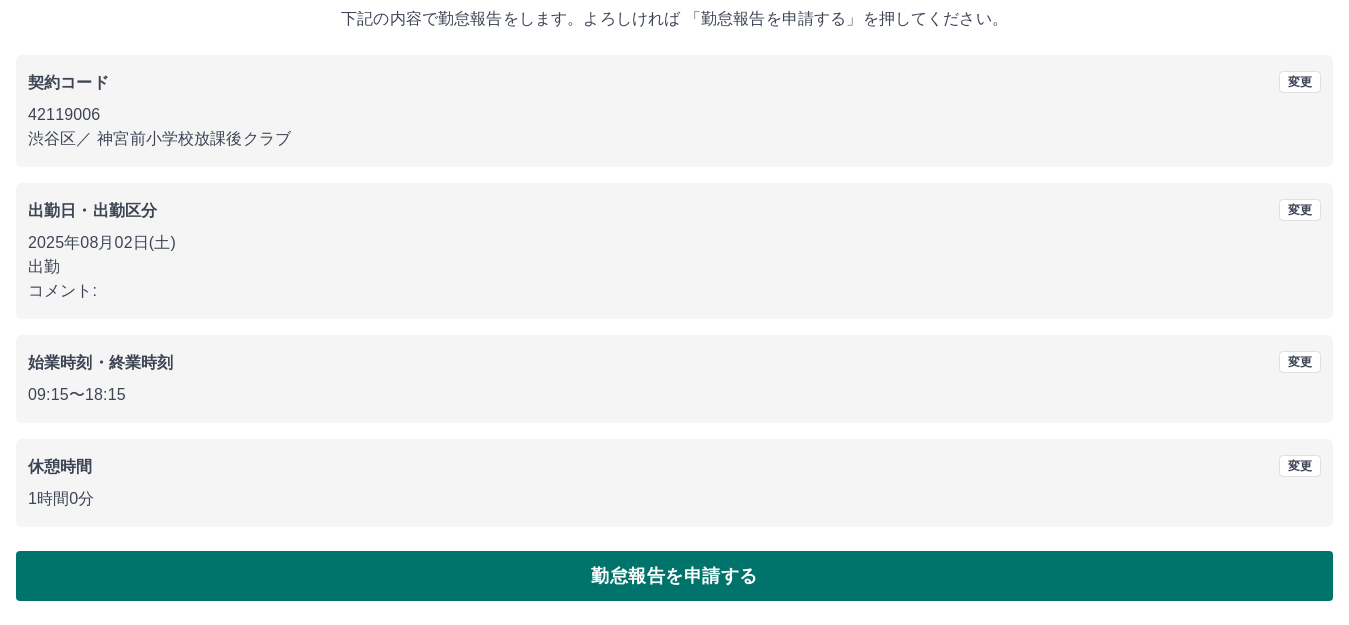 click on "勤怠報告を申請する" at bounding box center [674, 576] 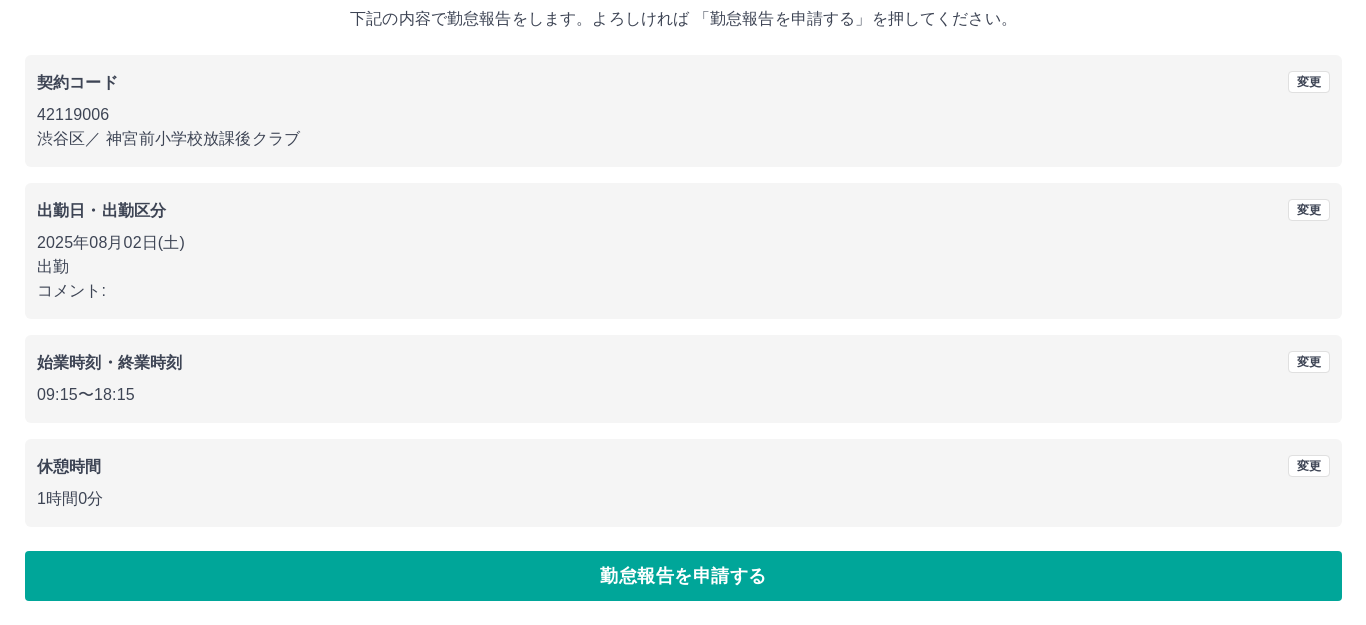 scroll, scrollTop: 0, scrollLeft: 0, axis: both 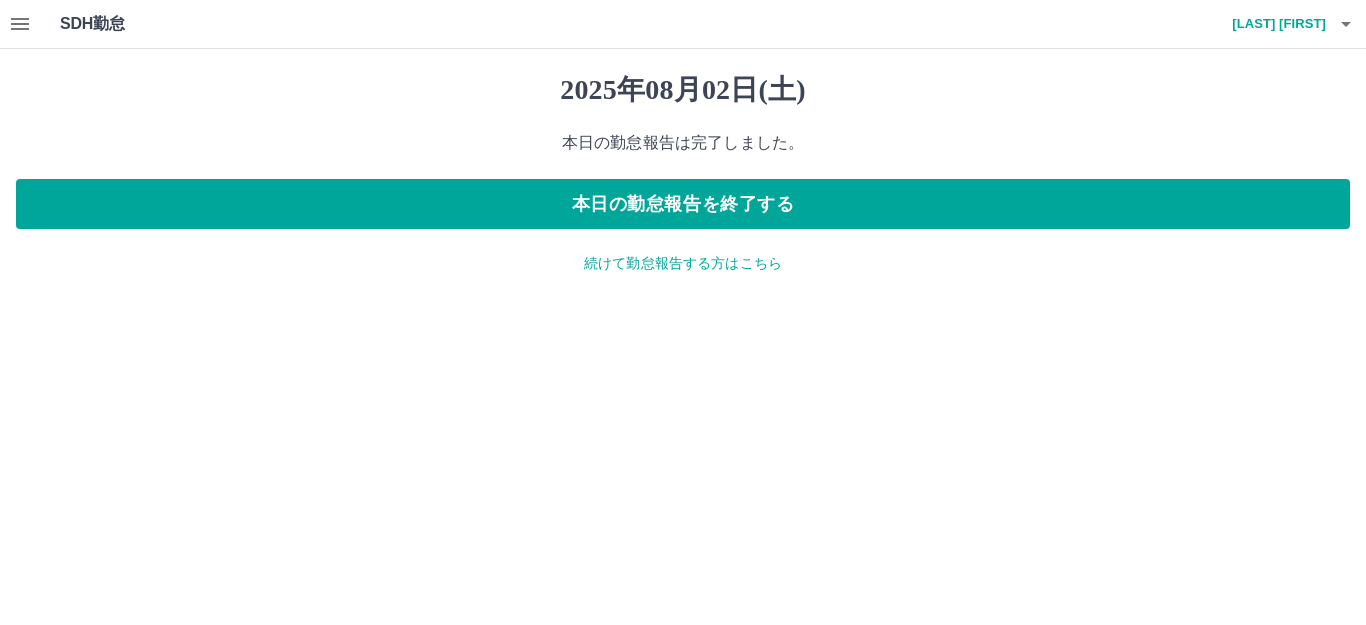 click on "続けて勤怠報告する方はこちら" at bounding box center [683, 263] 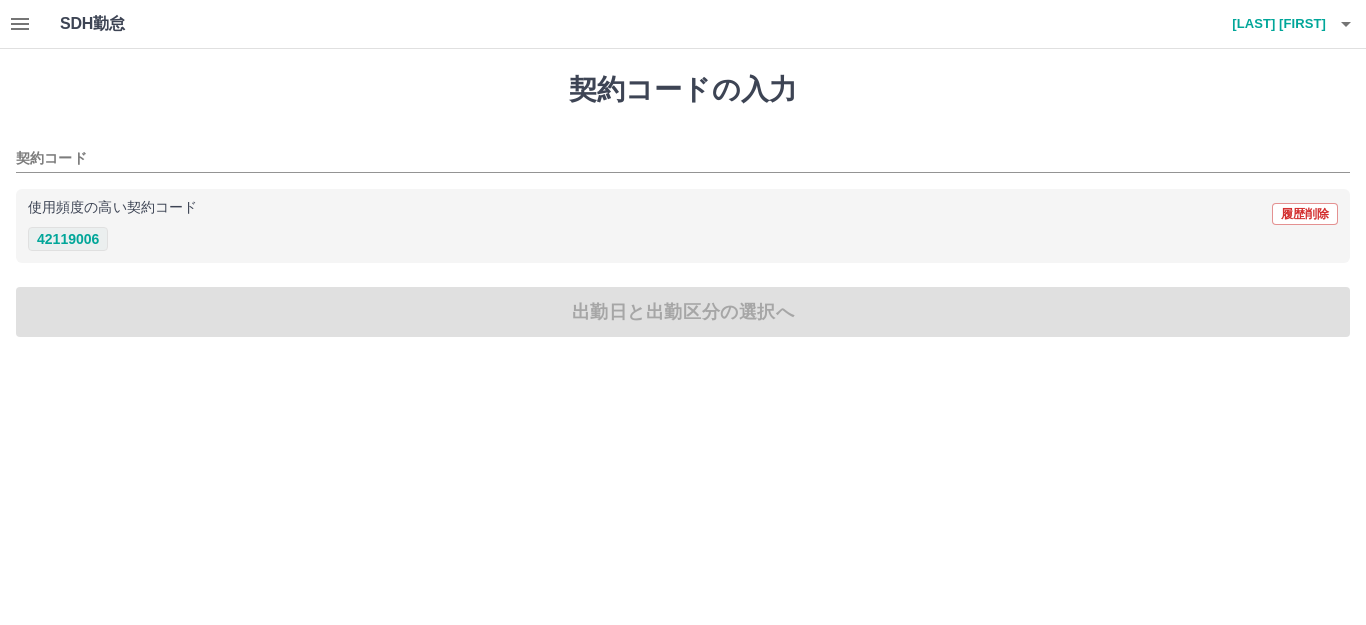 click on "42119006" at bounding box center [68, 239] 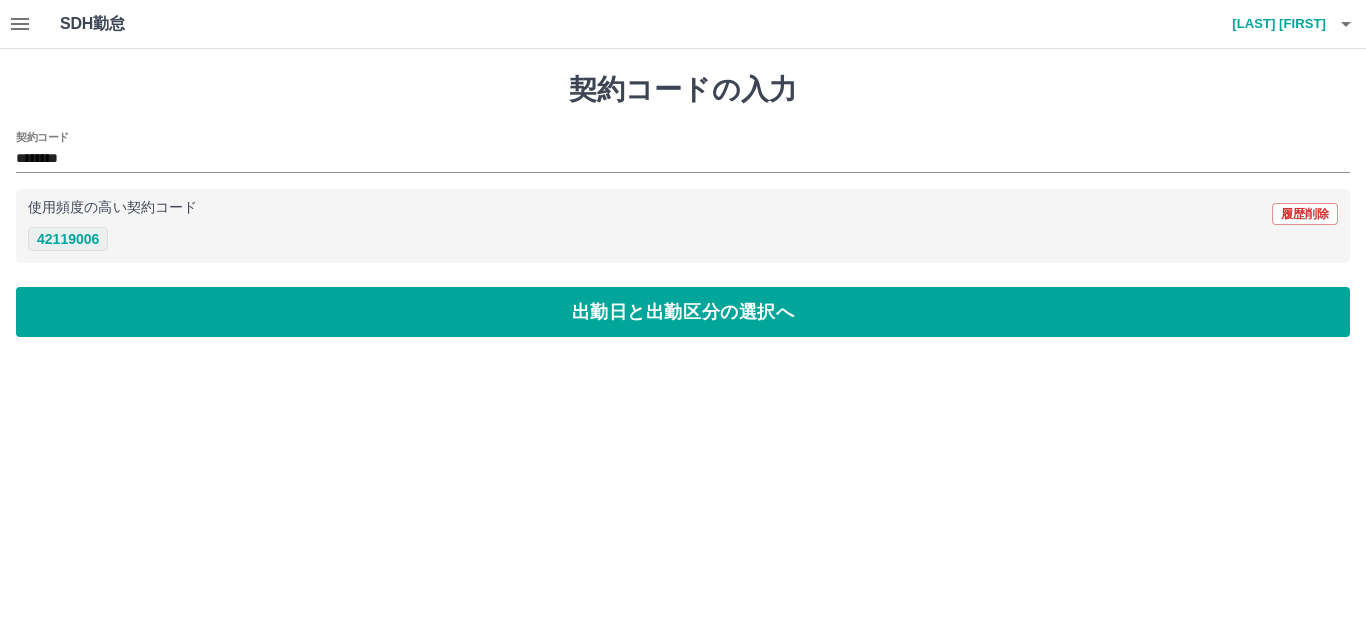 type on "********" 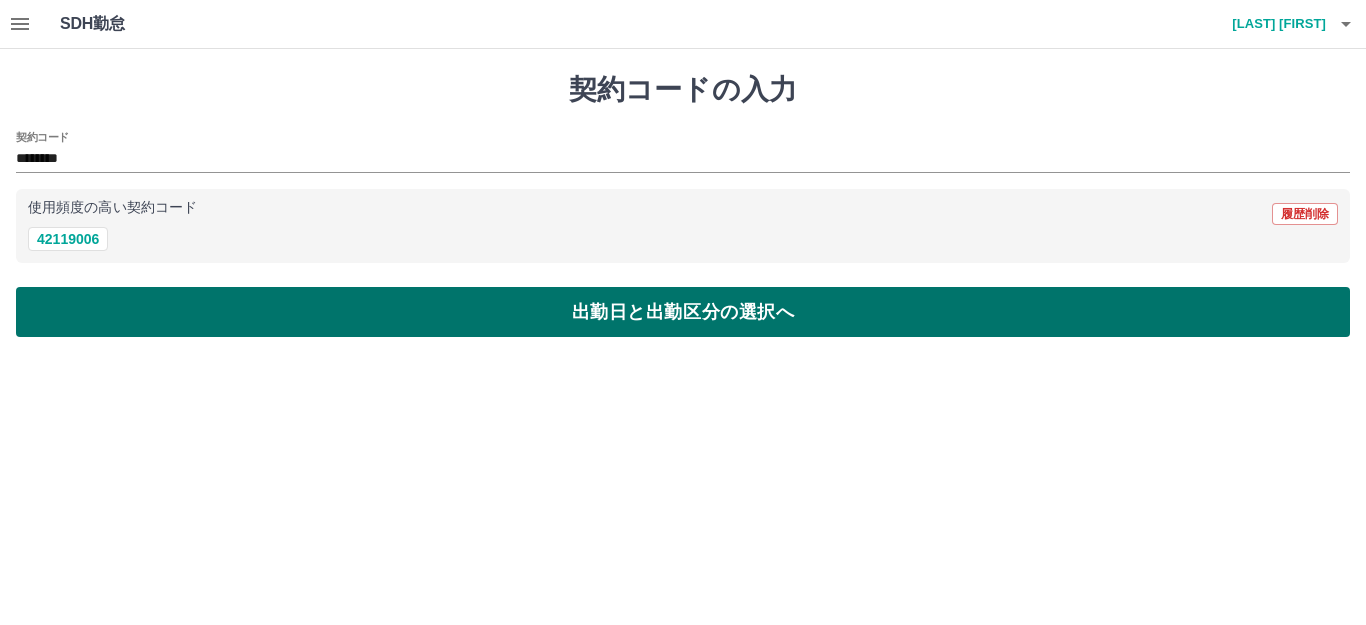 click on "出勤日と出勤区分の選択へ" at bounding box center [683, 312] 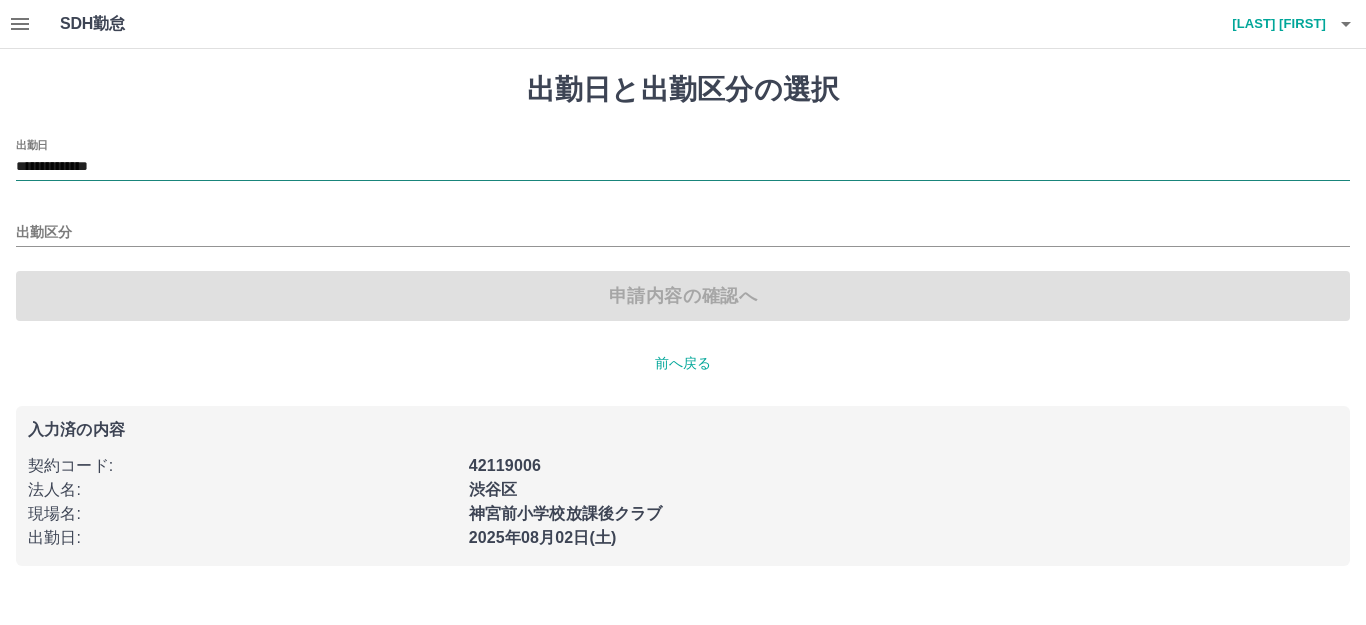 click on "**********" at bounding box center (683, 167) 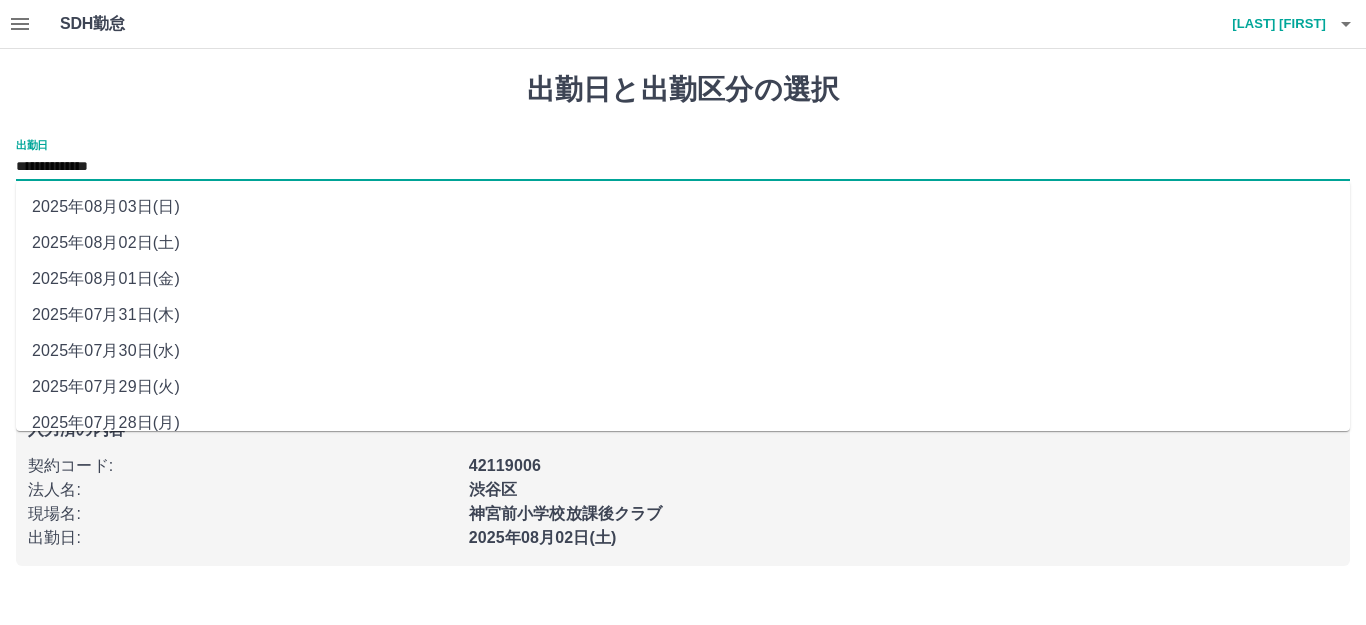 click on "2025年08月03日(日)" at bounding box center [683, 207] 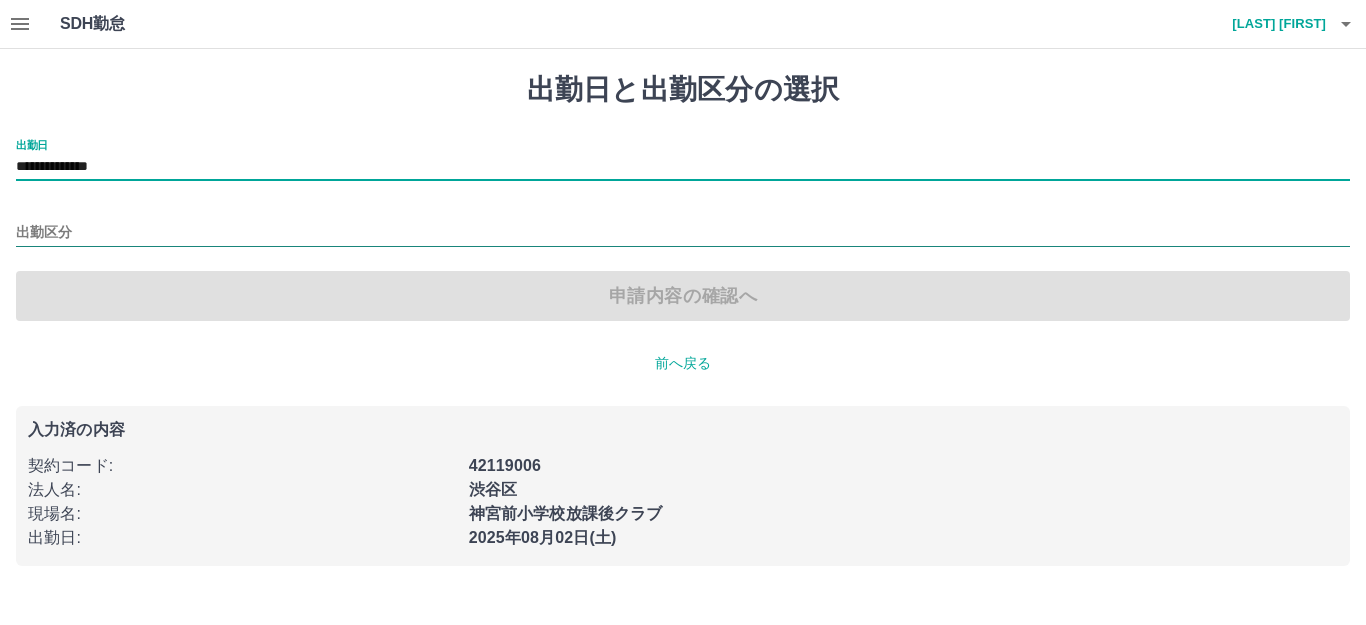 click on "出勤区分" at bounding box center [683, 233] 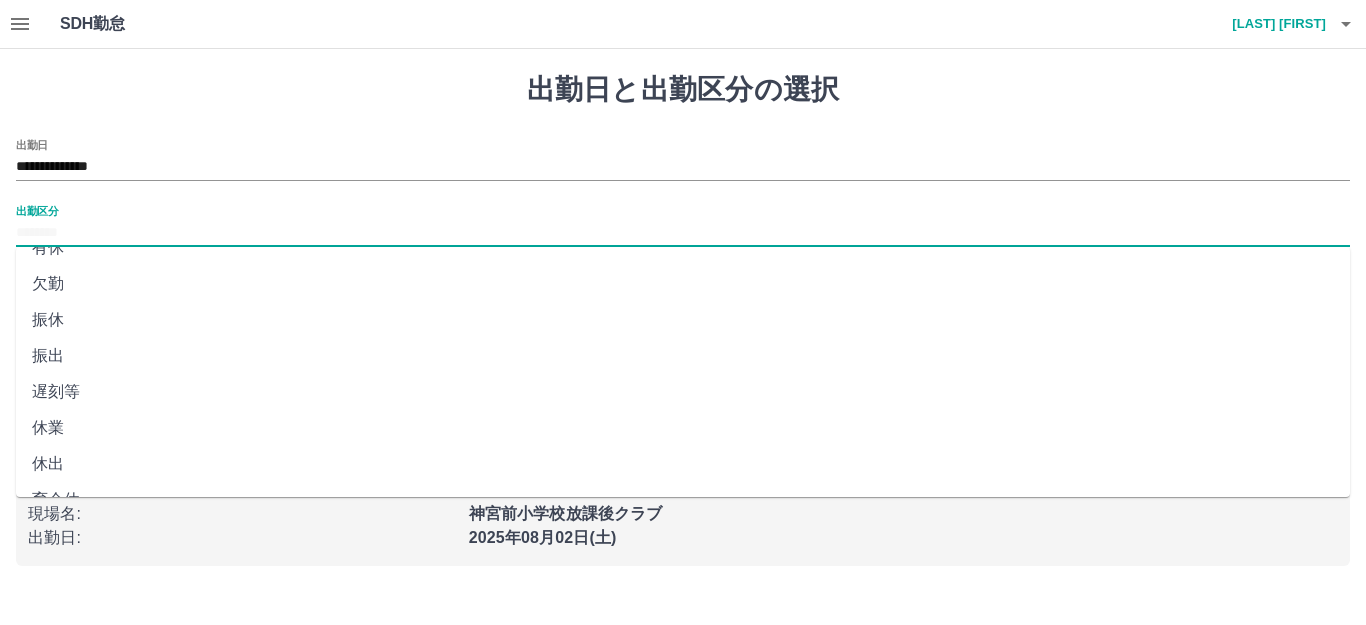 scroll, scrollTop: 414, scrollLeft: 0, axis: vertical 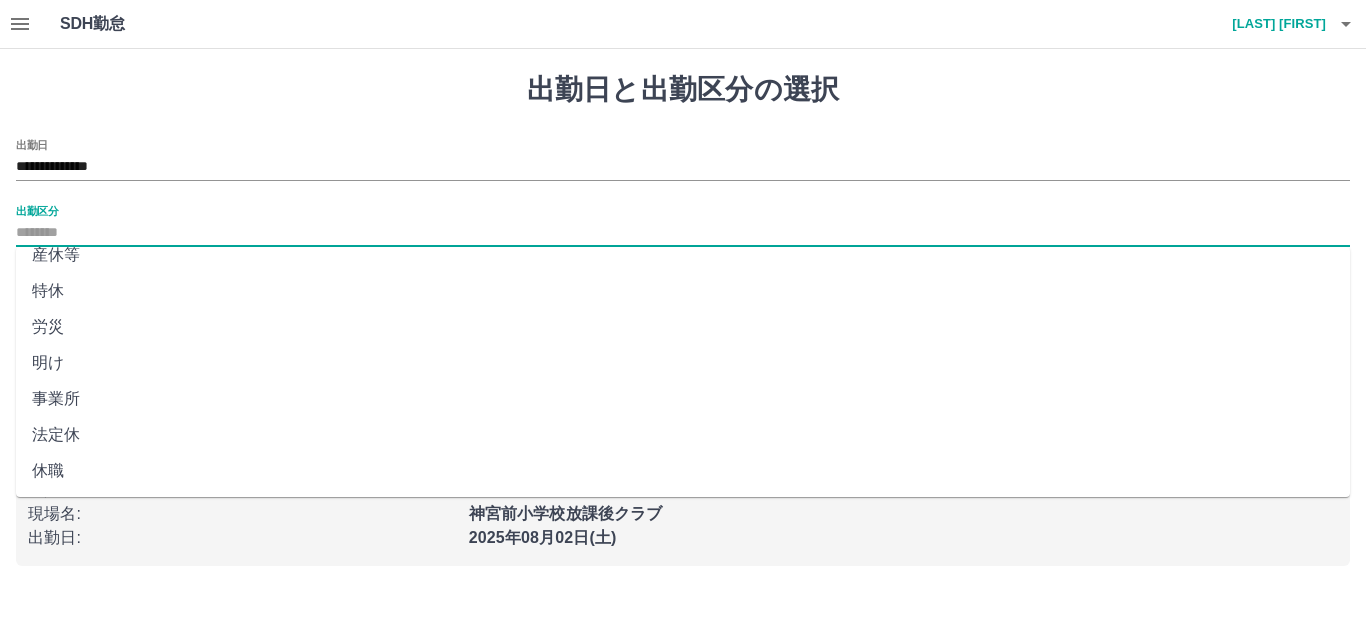click on "法定休" at bounding box center (683, 435) 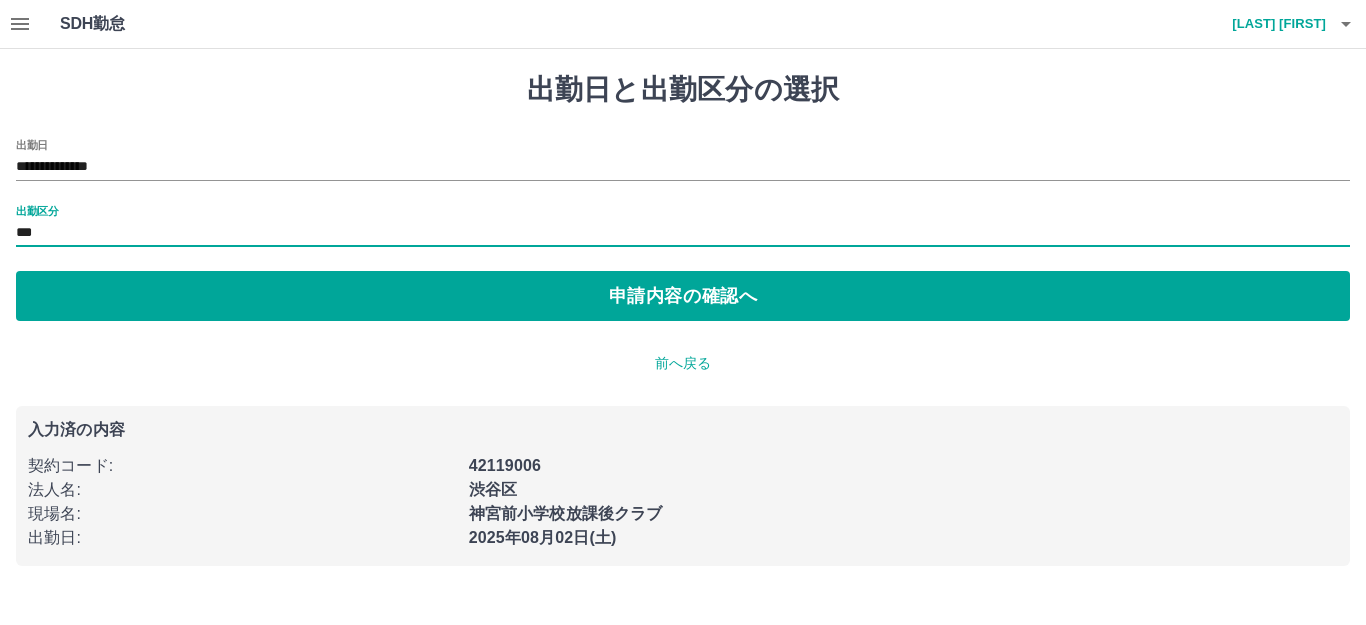 click on "**********" at bounding box center (683, 319) 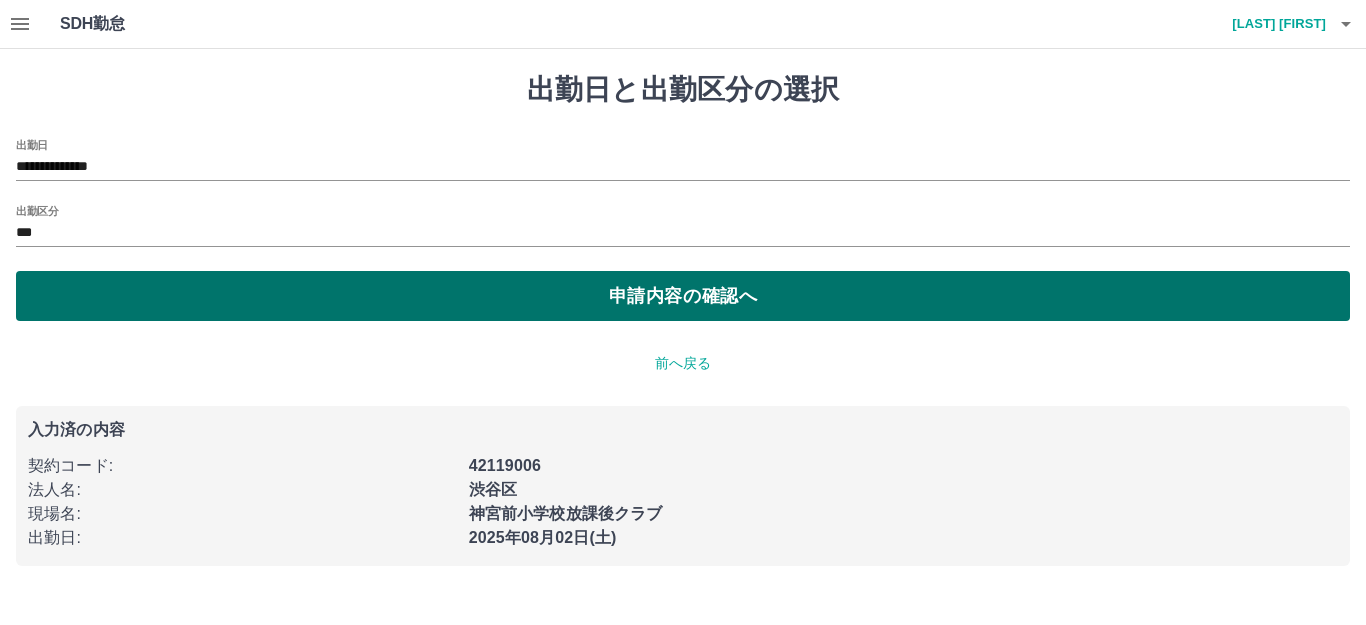 click on "申請内容の確認へ" at bounding box center (683, 296) 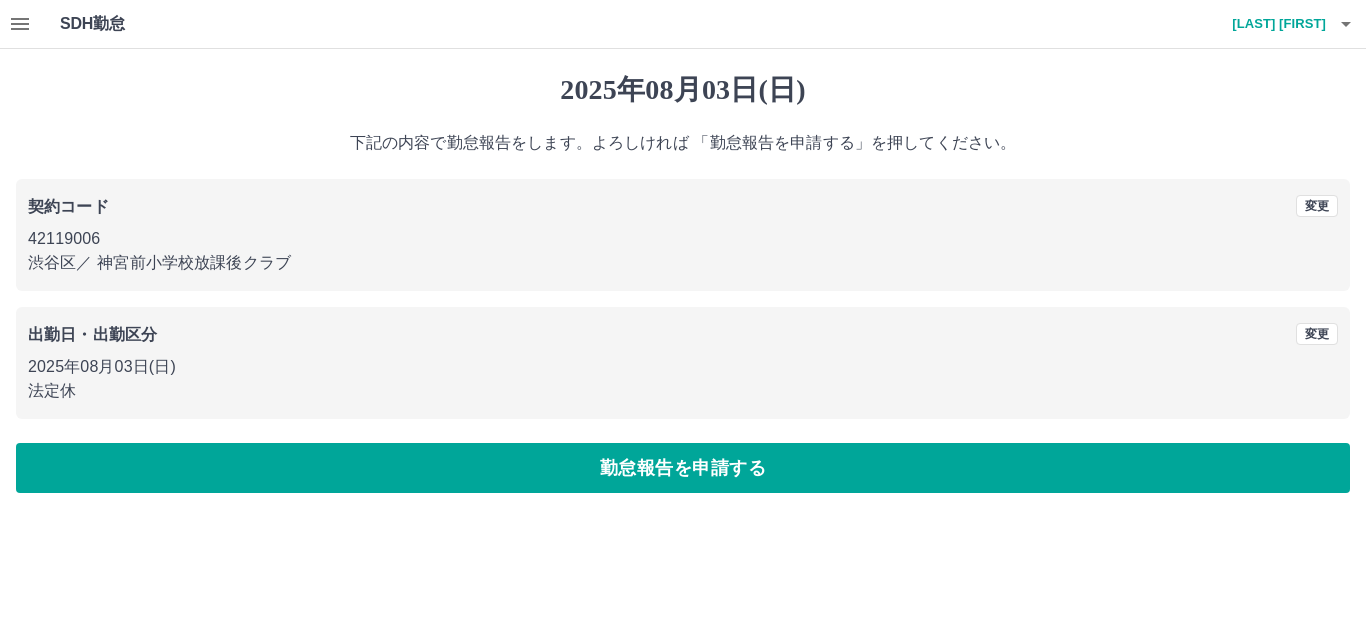 click on "勤怠報告を申請する" at bounding box center [683, 468] 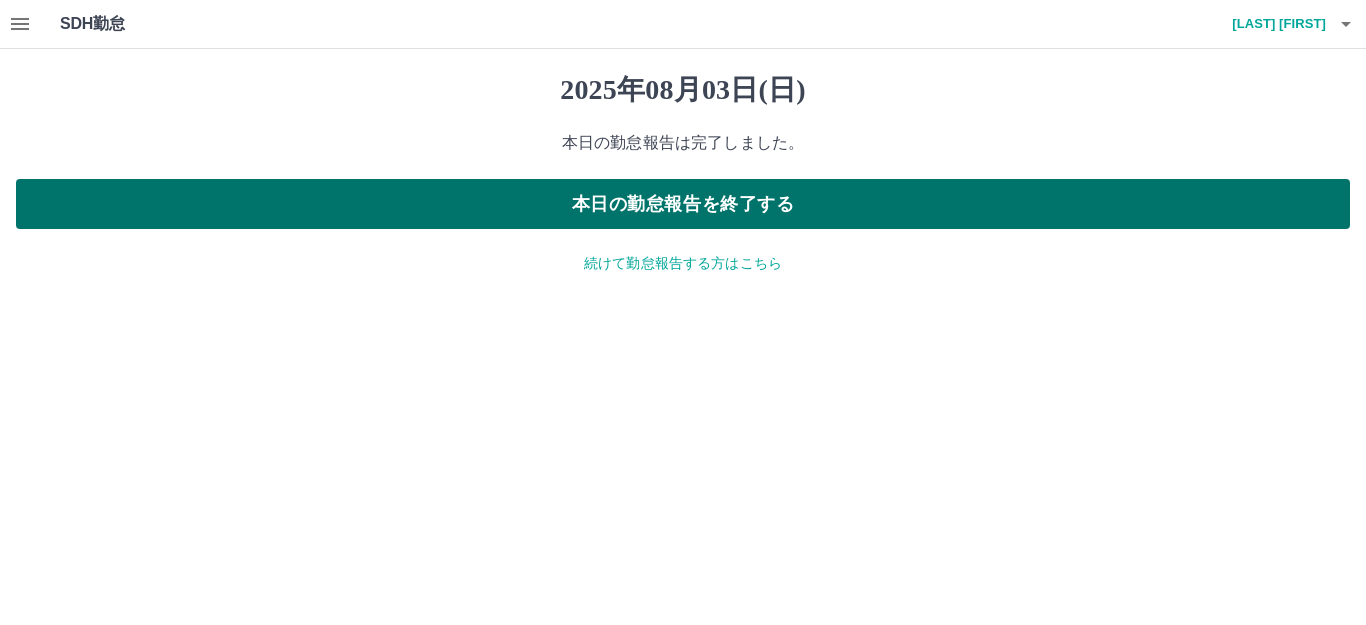 click on "本日の勤怠報告を終了する" at bounding box center (683, 204) 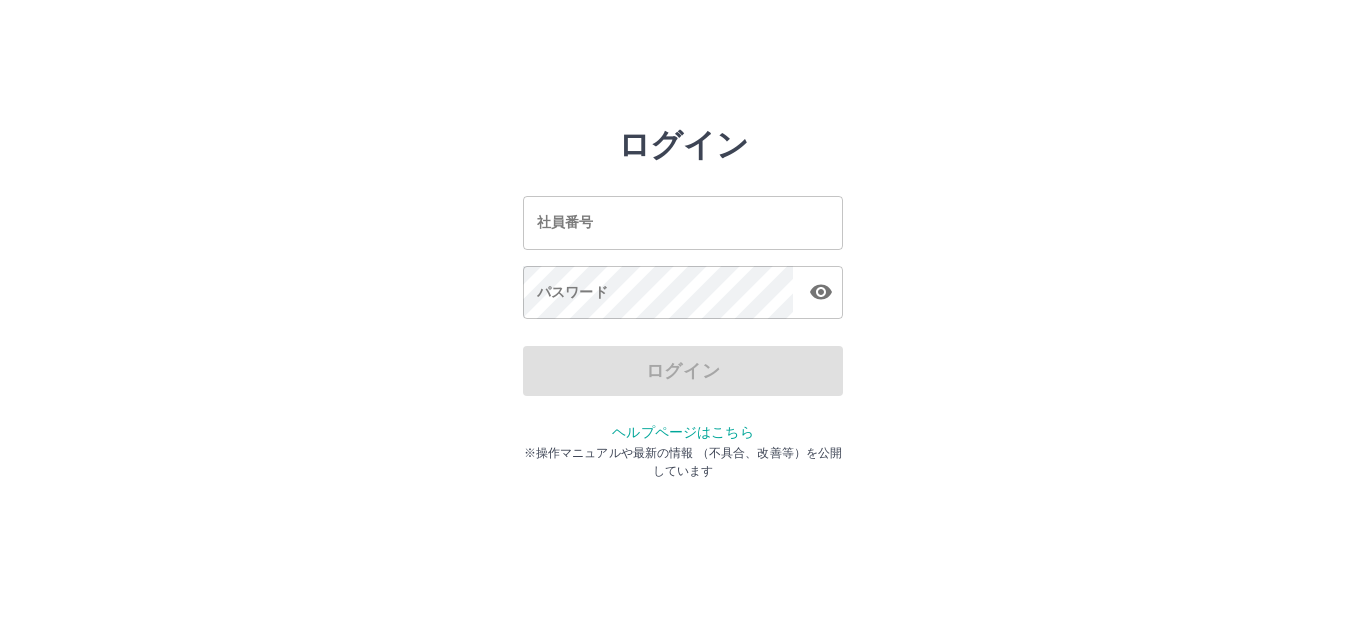 scroll, scrollTop: 0, scrollLeft: 0, axis: both 